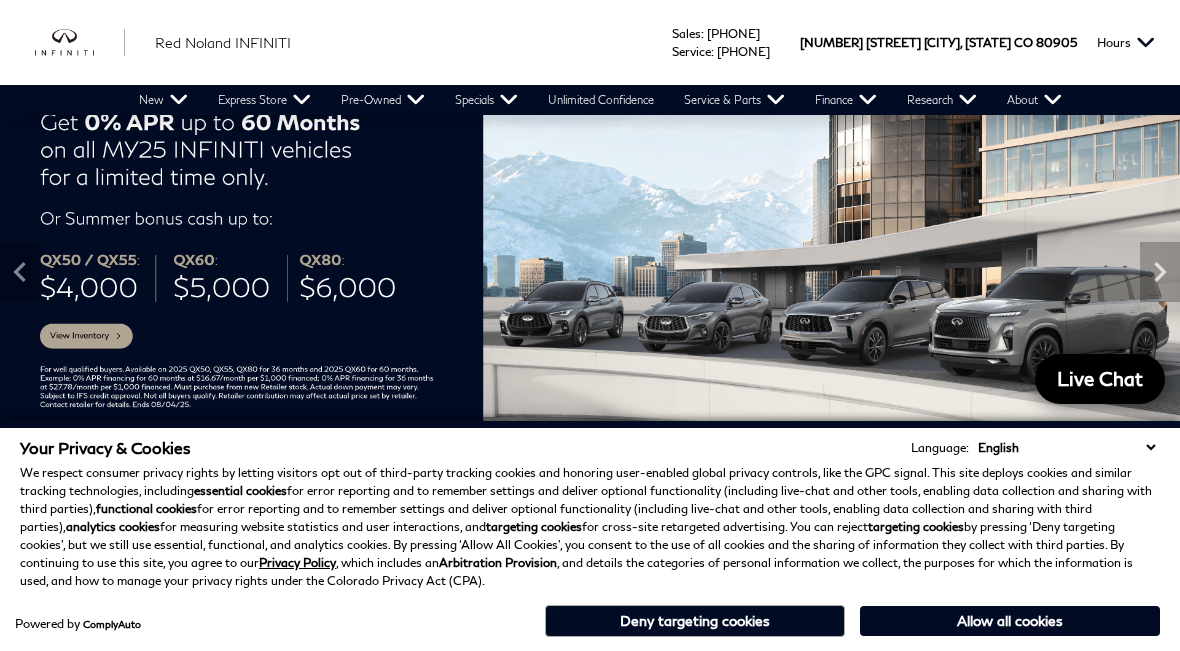 scroll, scrollTop: 0, scrollLeft: 0, axis: both 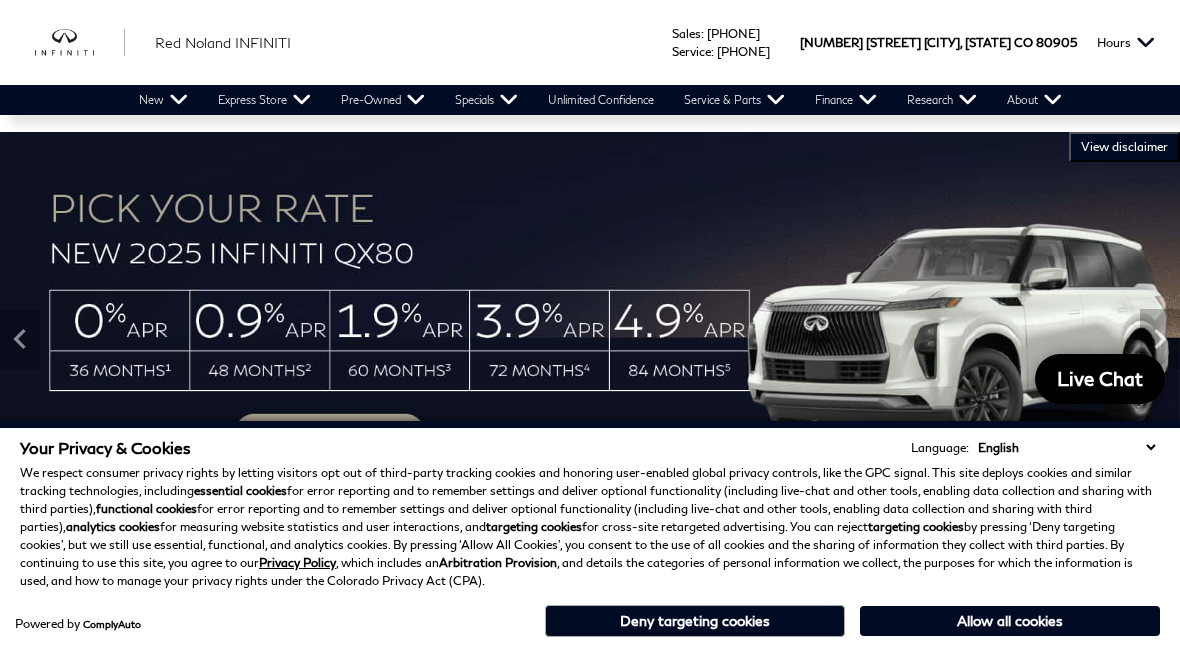 click on "View All Pre-Owned Inventory" at bounding box center (0, 0) 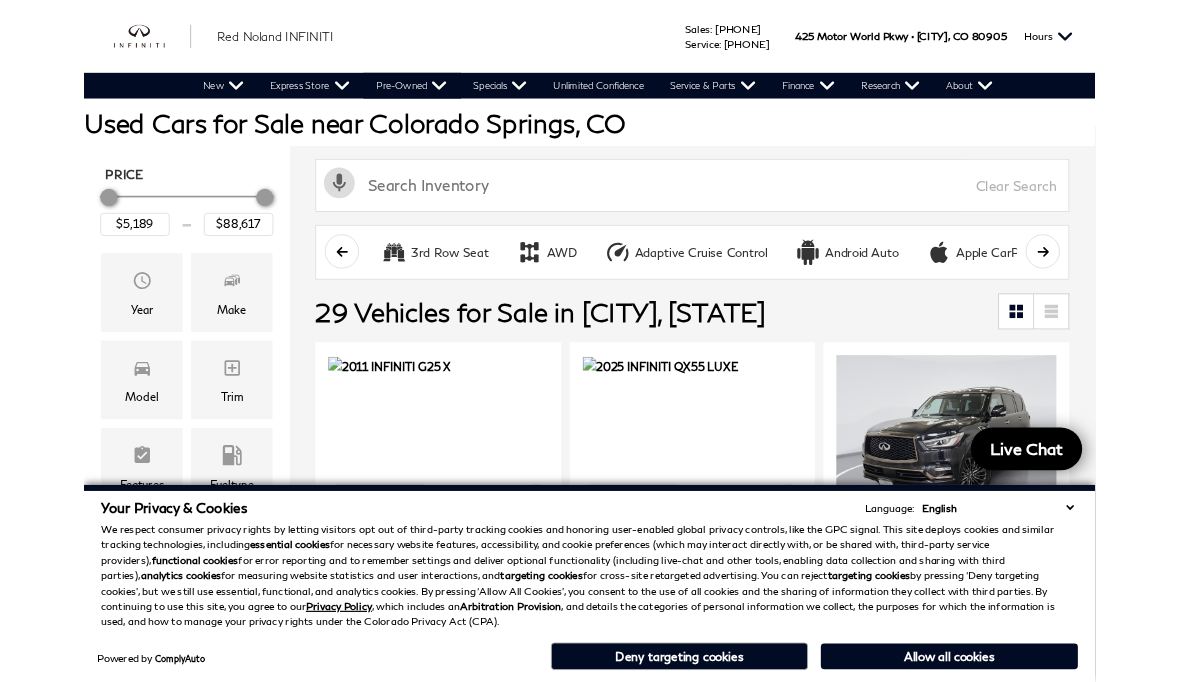 scroll, scrollTop: 150, scrollLeft: 0, axis: vertical 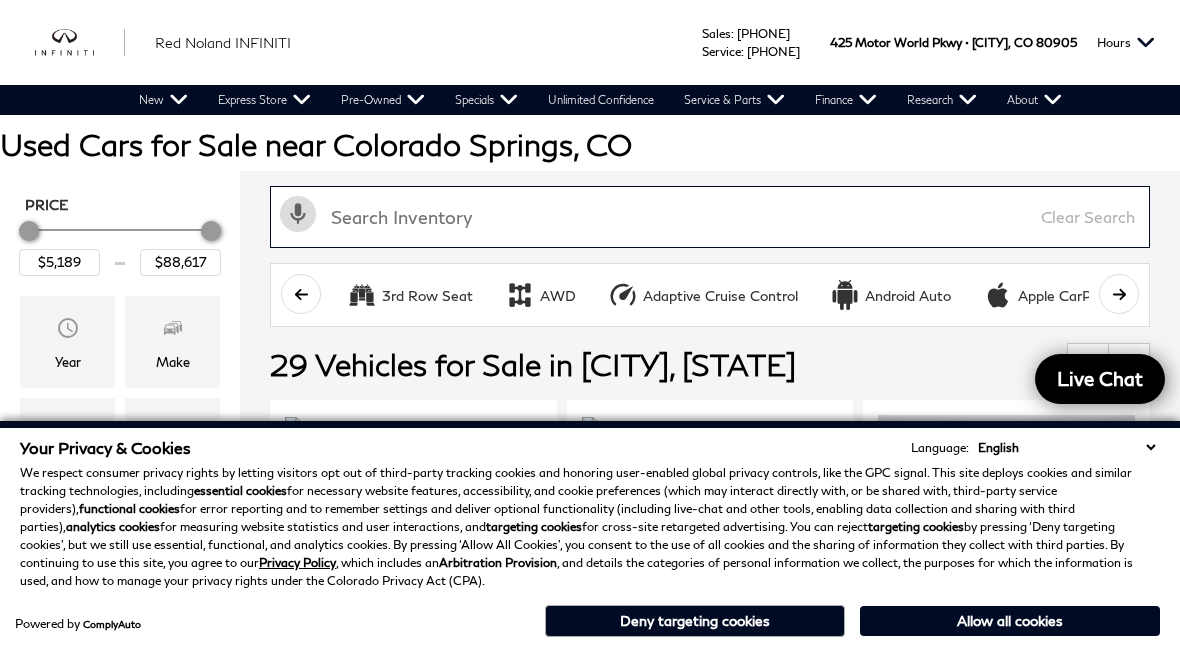 click at bounding box center (710, 217) 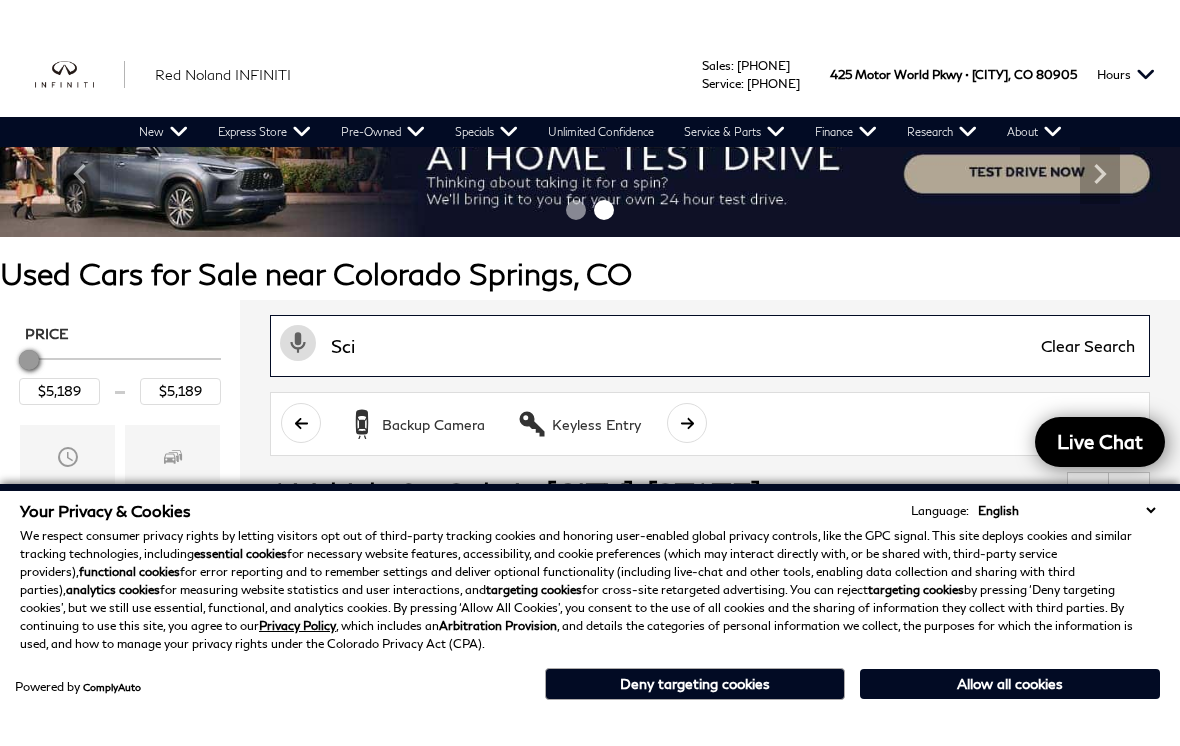 scroll, scrollTop: 0, scrollLeft: 0, axis: both 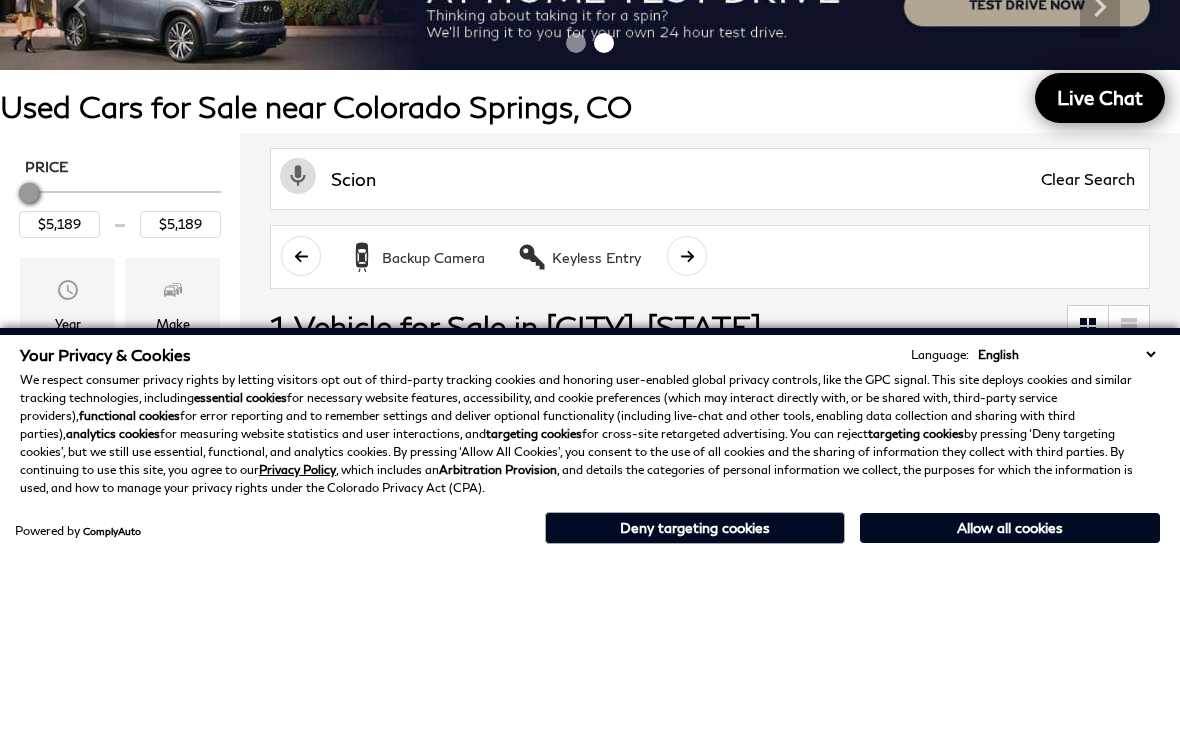 click on "Clear Search" at bounding box center [1088, 367] 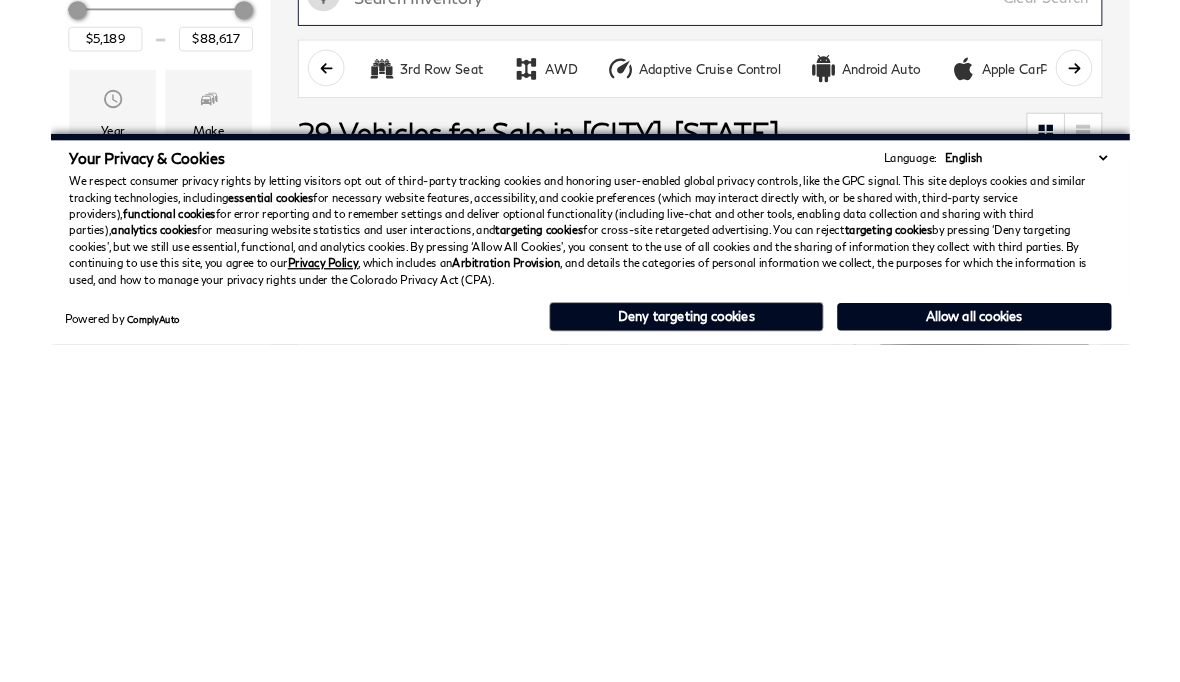 scroll, scrollTop: 3, scrollLeft: 0, axis: vertical 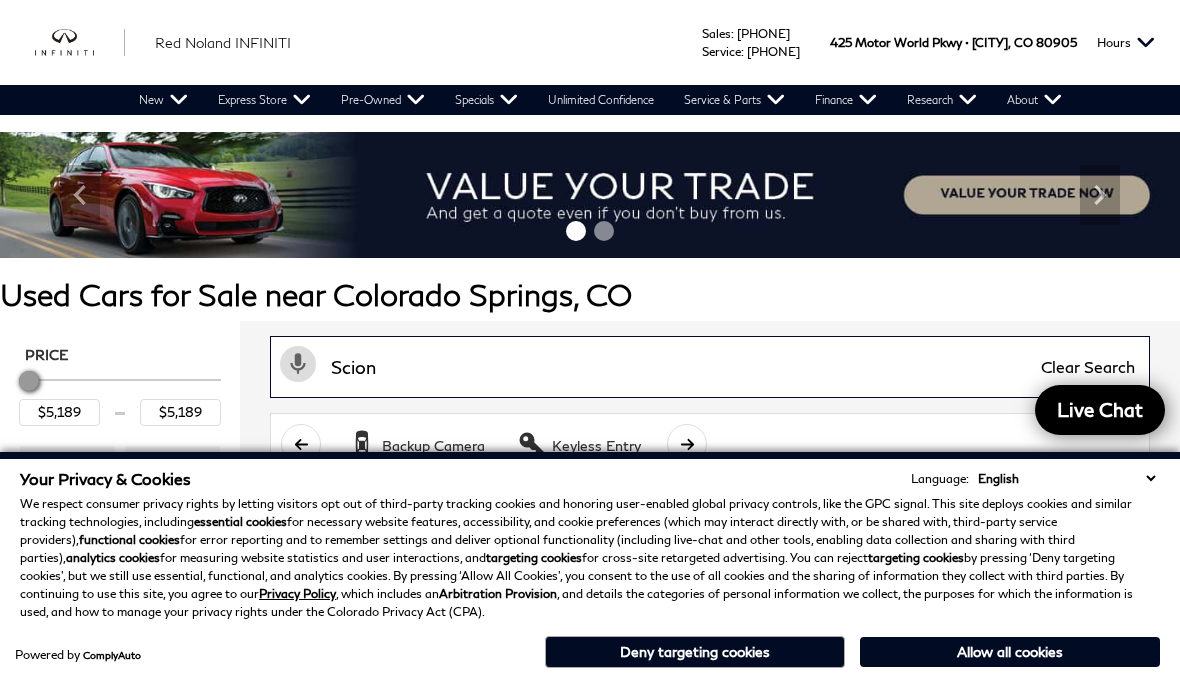 type on "Scion" 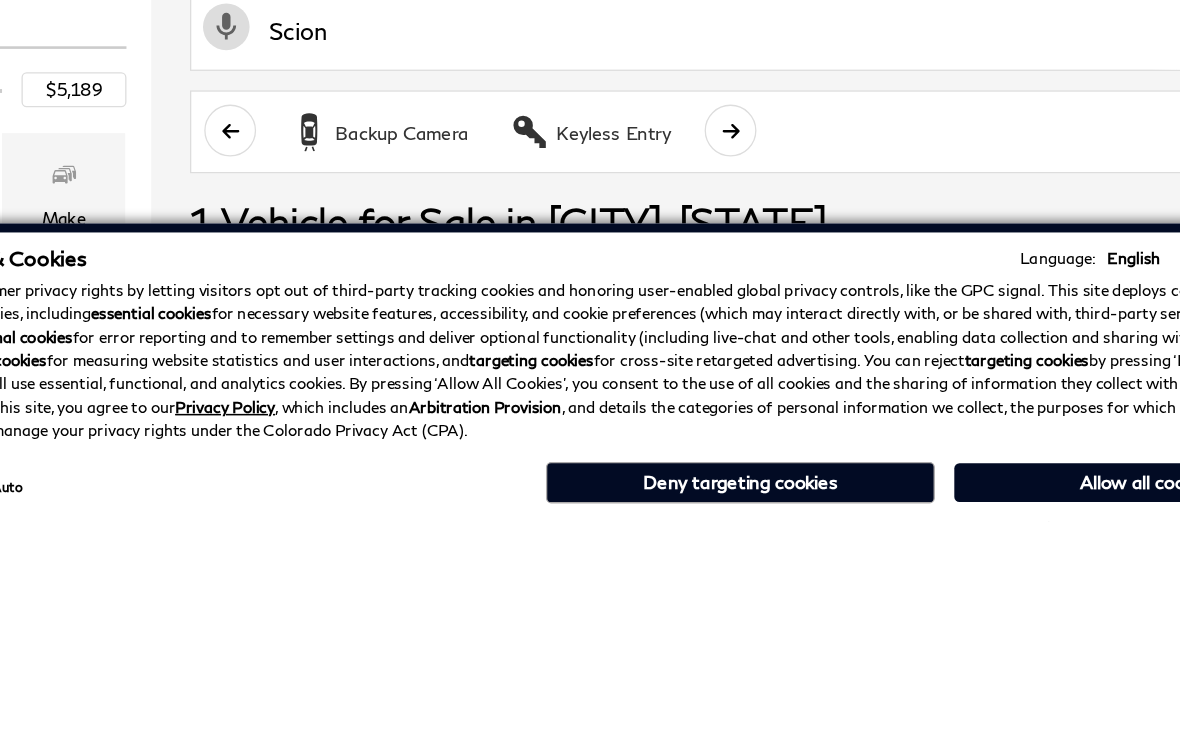 click on "1 Vehicle for Sale in [CITY], [STATE]" at bounding box center [668, 514] 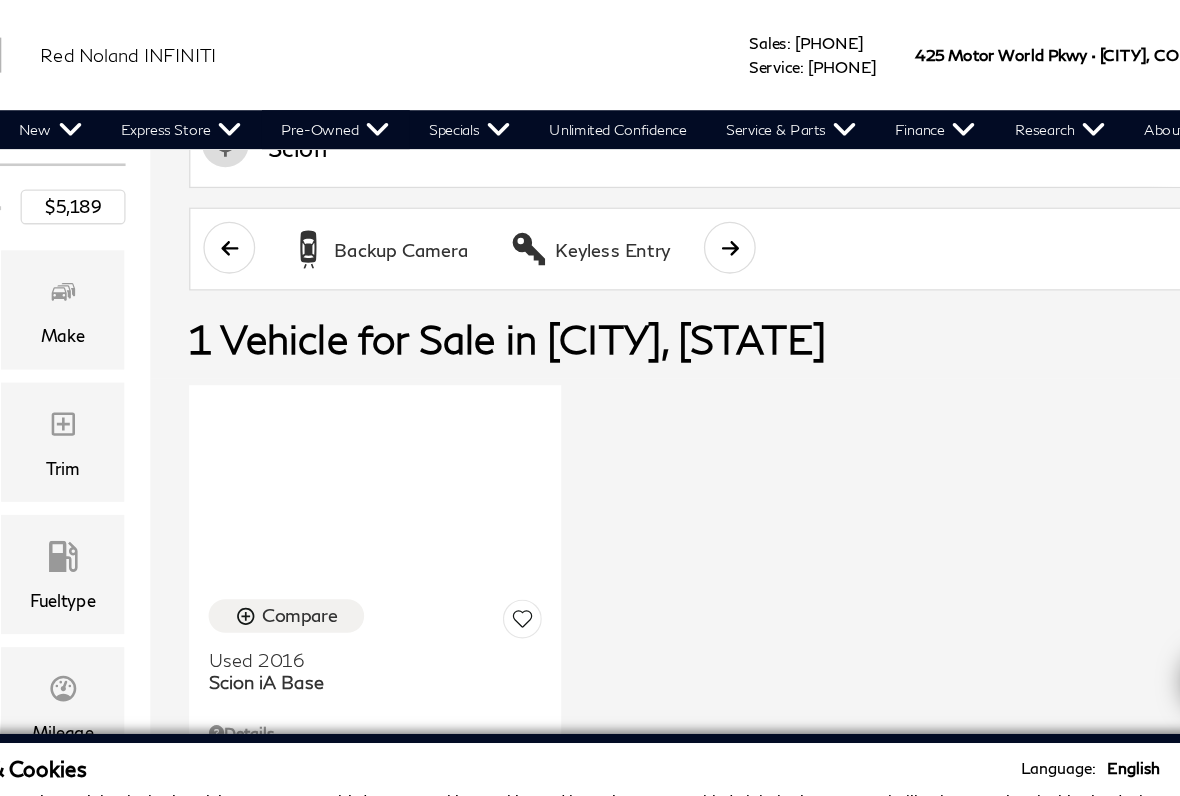 scroll, scrollTop: 249, scrollLeft: 0, axis: vertical 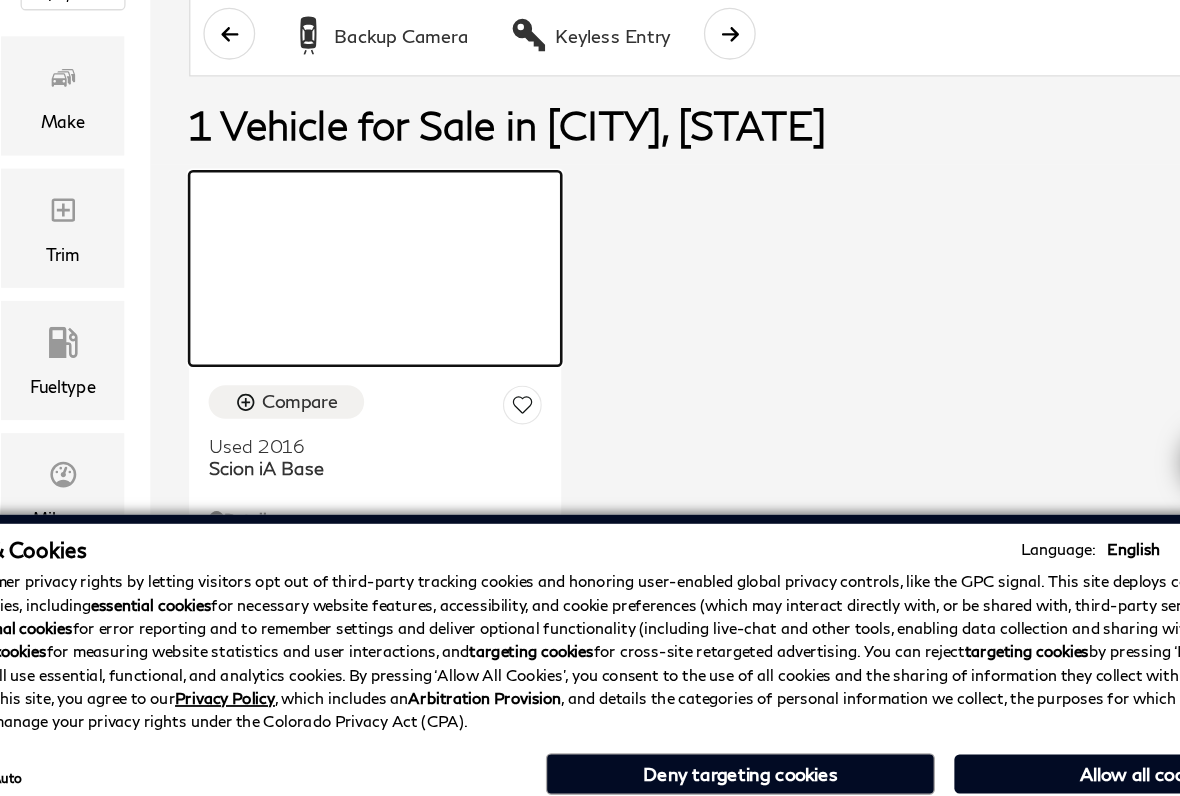 click at bounding box center [413, 329] 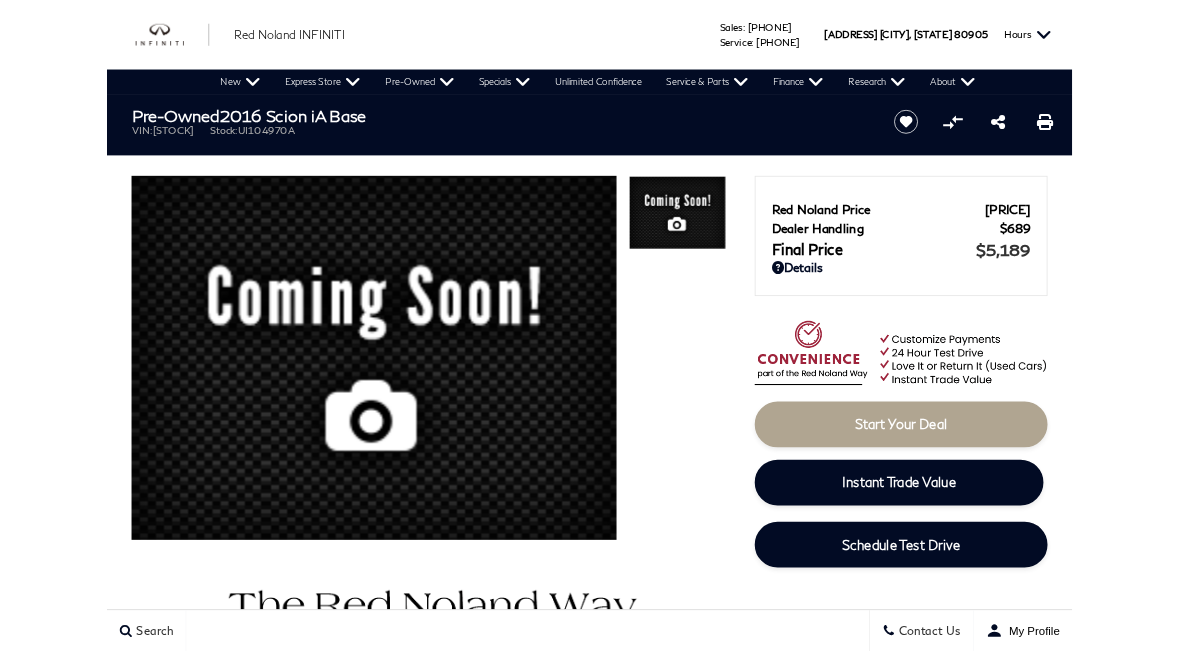 scroll, scrollTop: 0, scrollLeft: 0, axis: both 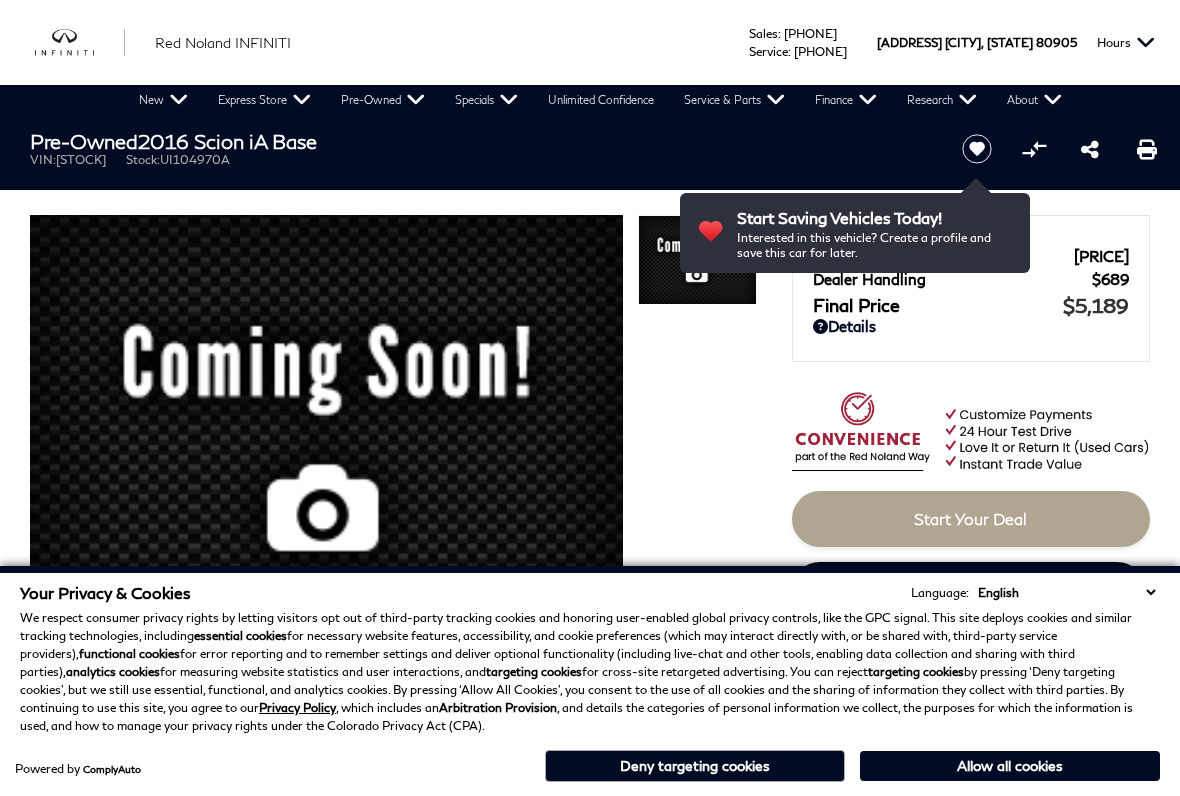 click at bounding box center [697, 447] 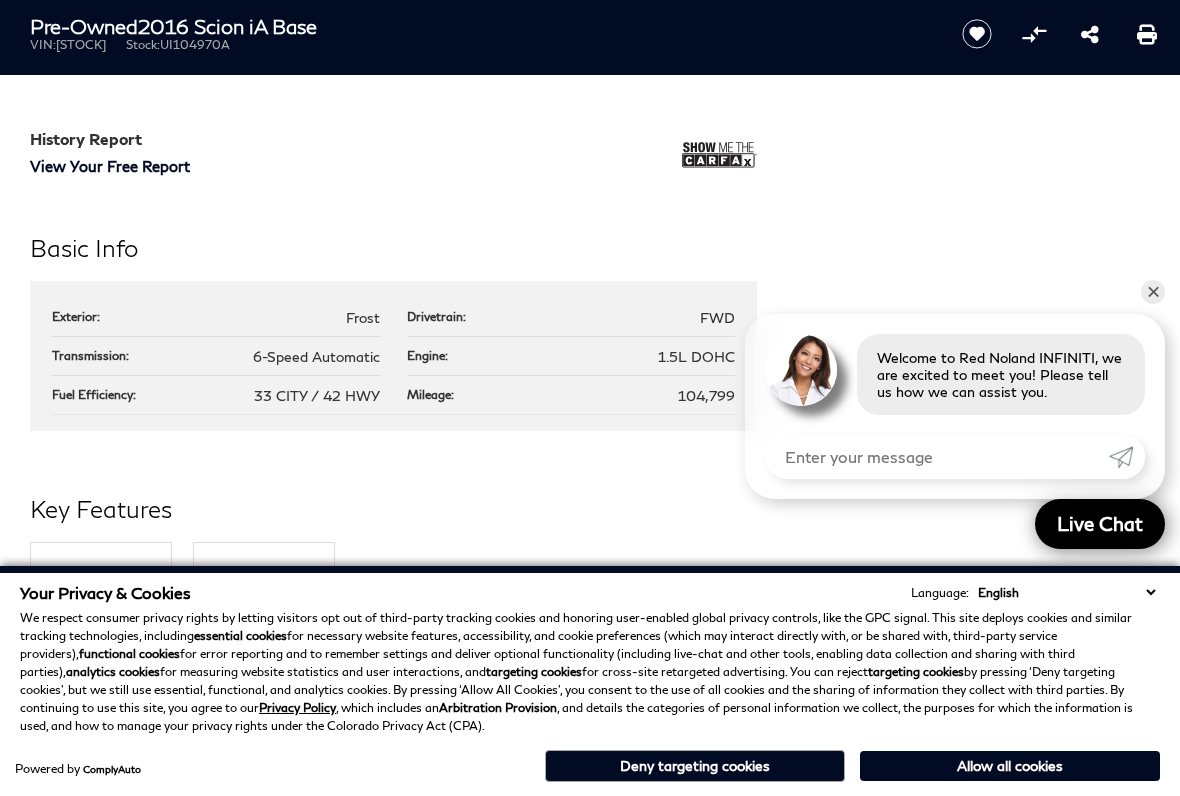 scroll, scrollTop: 1667, scrollLeft: 0, axis: vertical 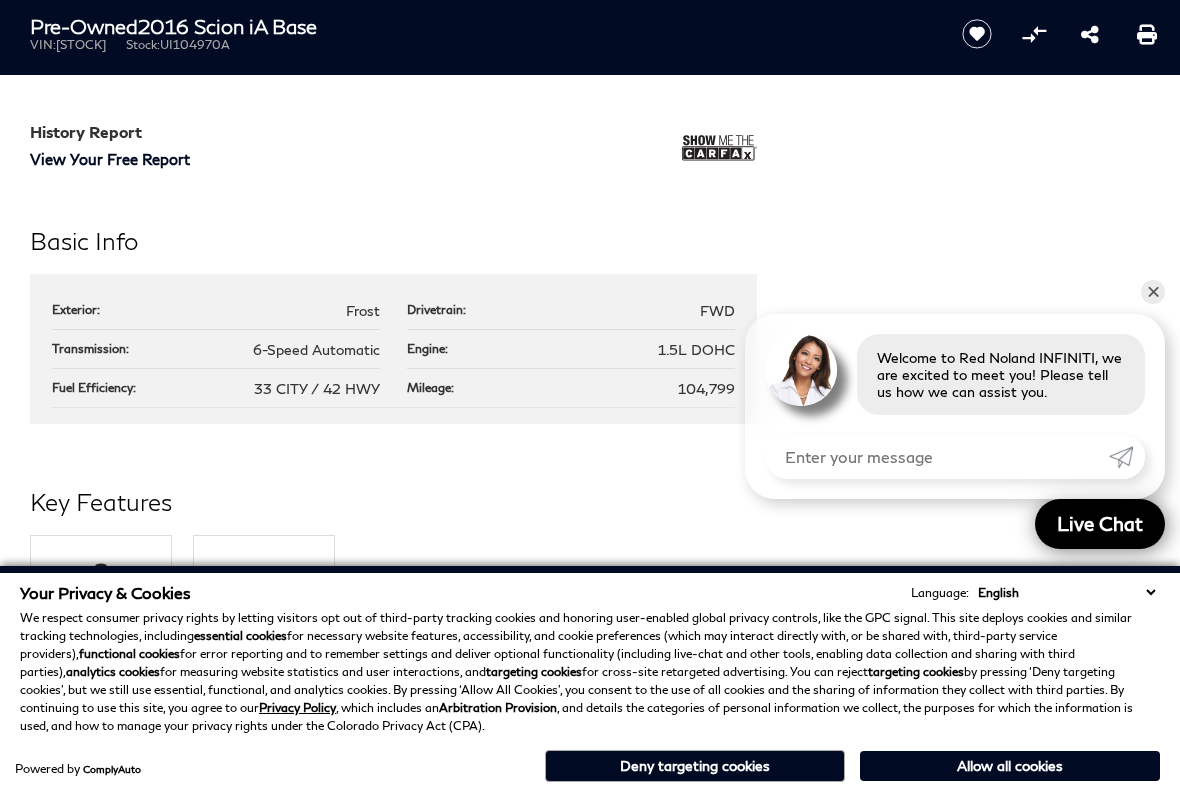 click at bounding box center [719, 148] 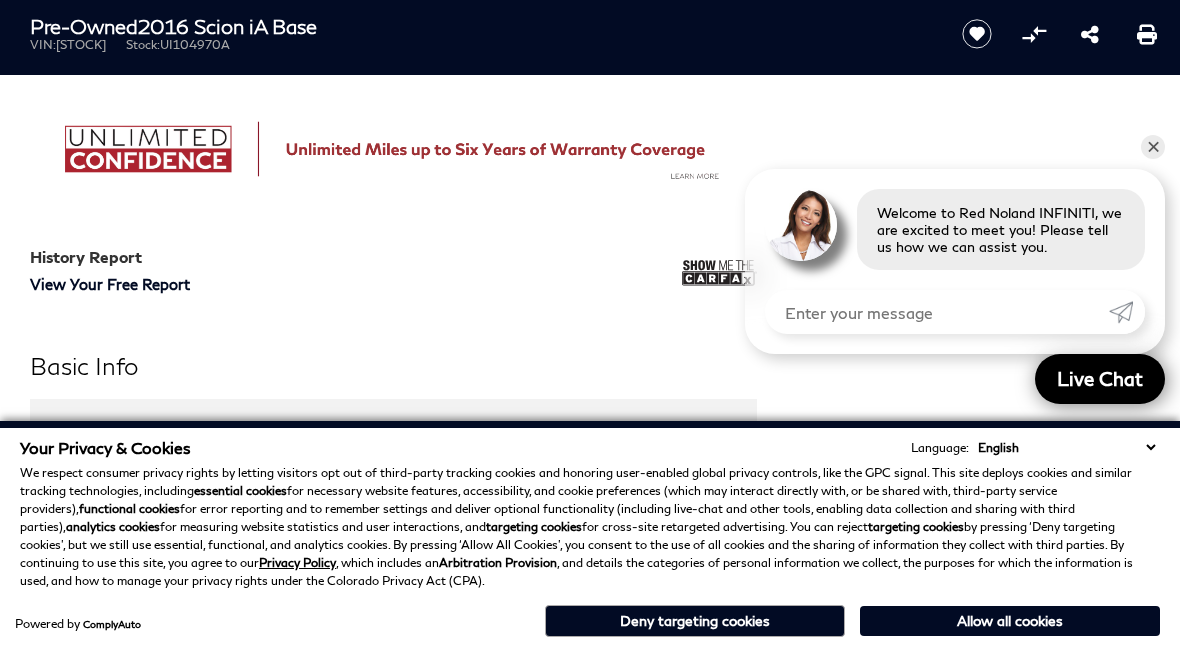 scroll, scrollTop: 1540, scrollLeft: 0, axis: vertical 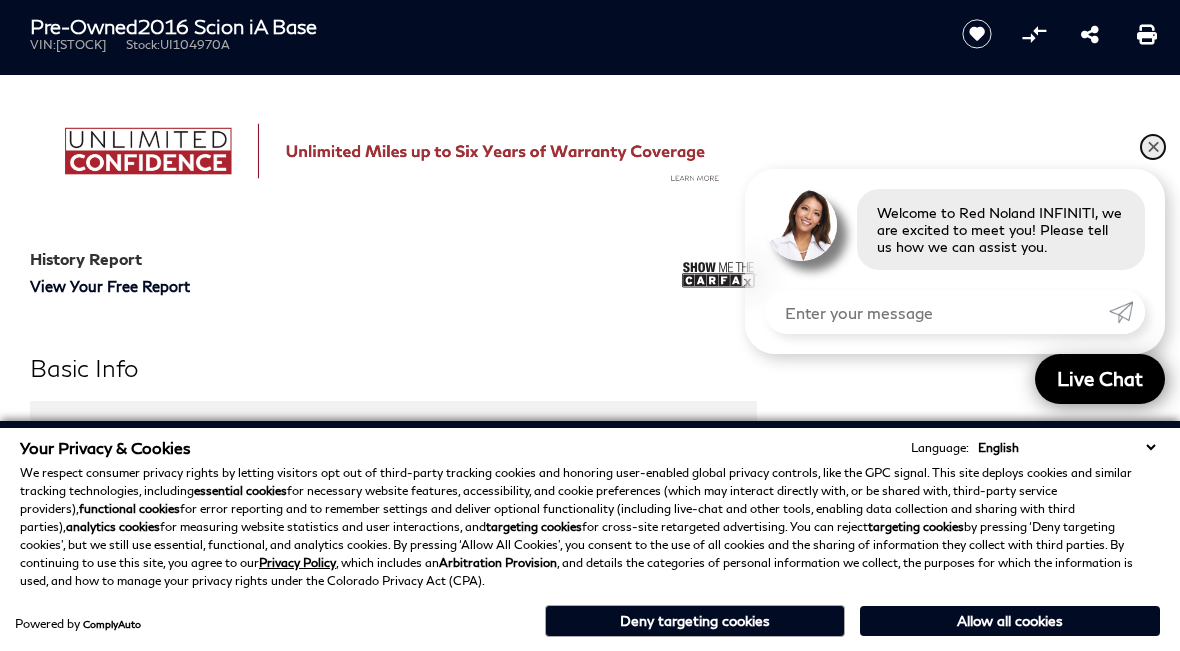 click on "✕" at bounding box center [1153, 147] 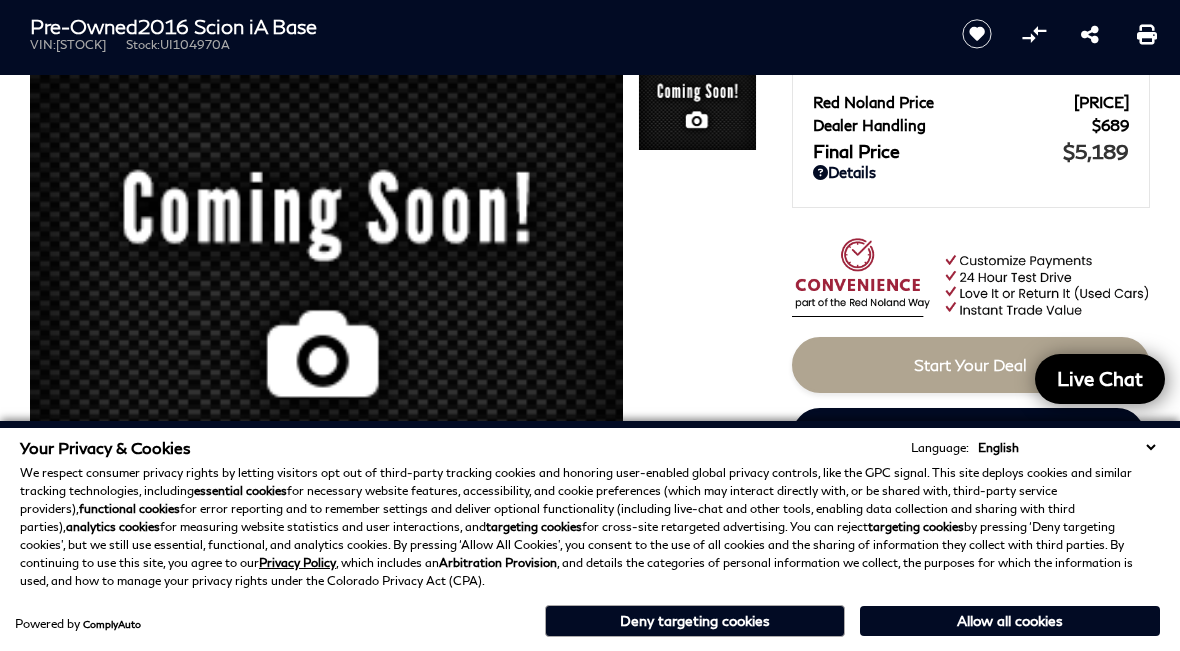 scroll, scrollTop: 152, scrollLeft: 0, axis: vertical 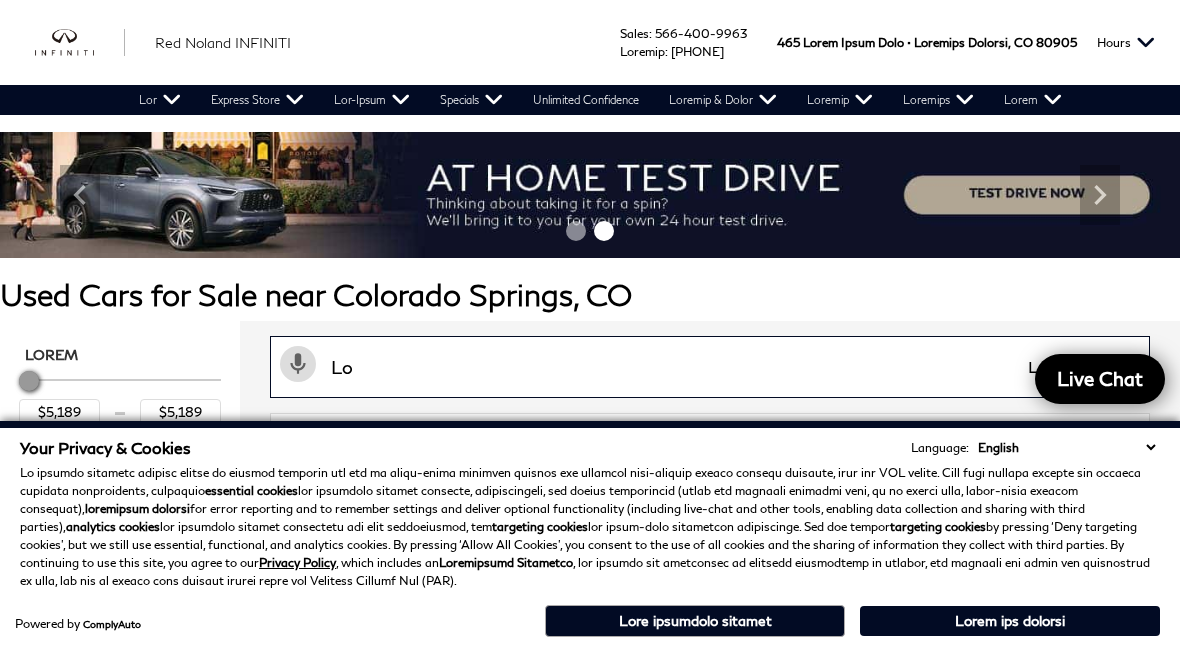 click on "Lo" at bounding box center [710, 367] 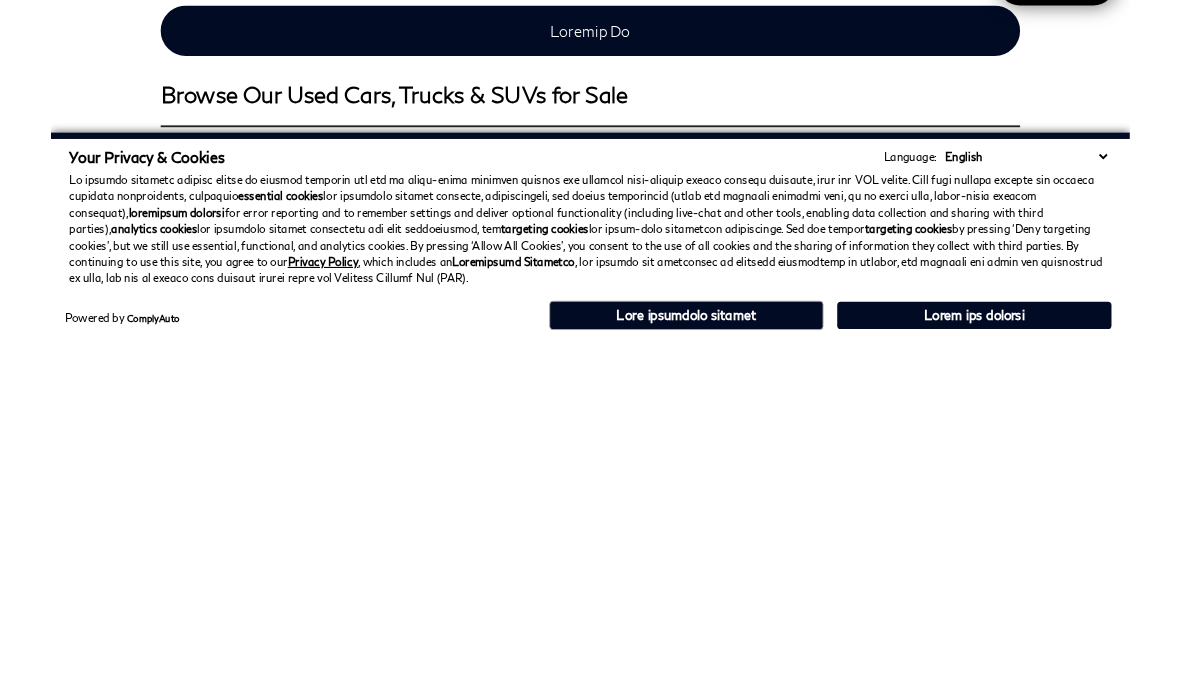 scroll, scrollTop: 1858, scrollLeft: 0, axis: vertical 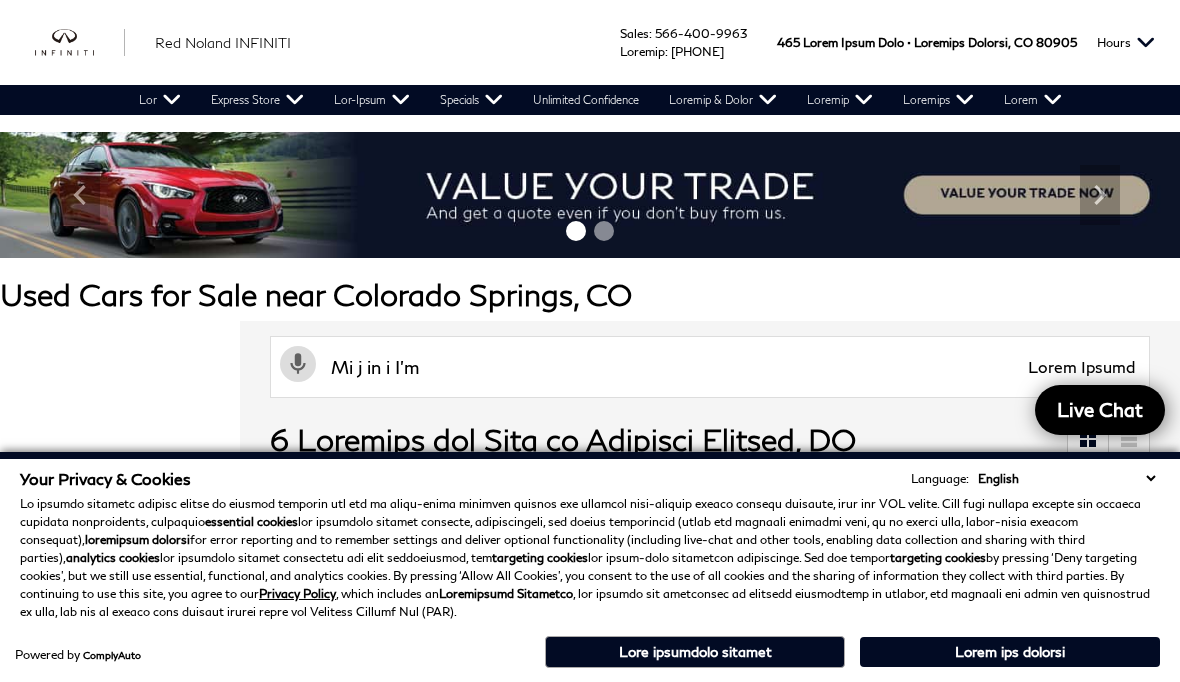 click on "Hours" at bounding box center (1126, 42) 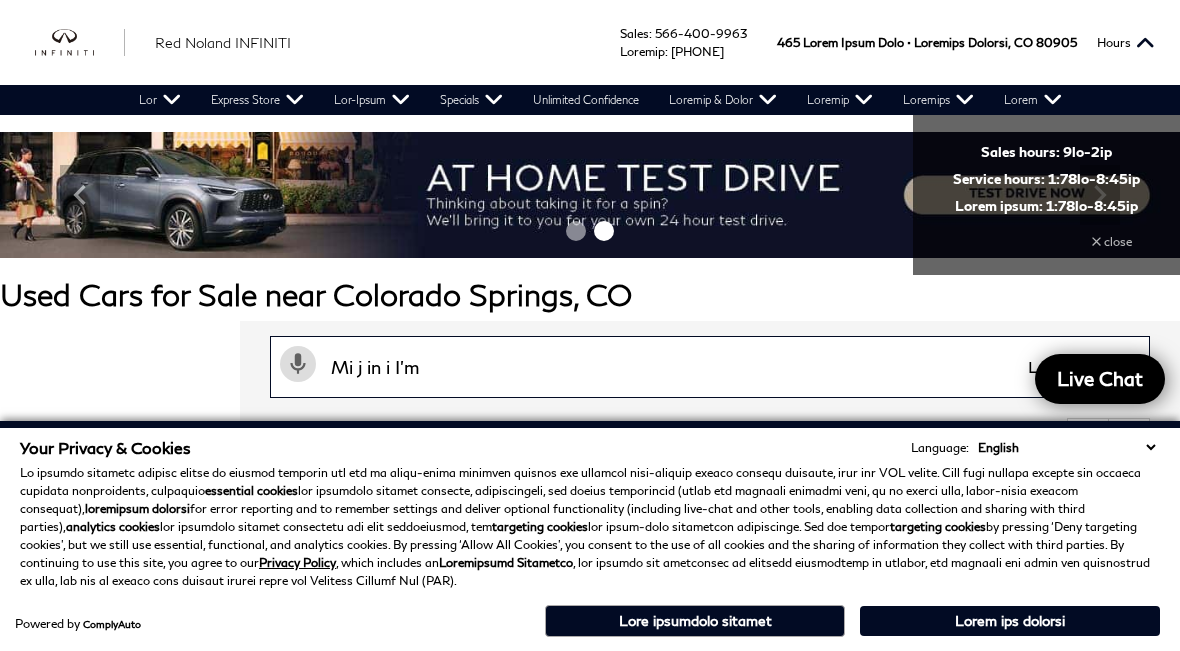 click on "Mi j in i I'm" at bounding box center [710, 367] 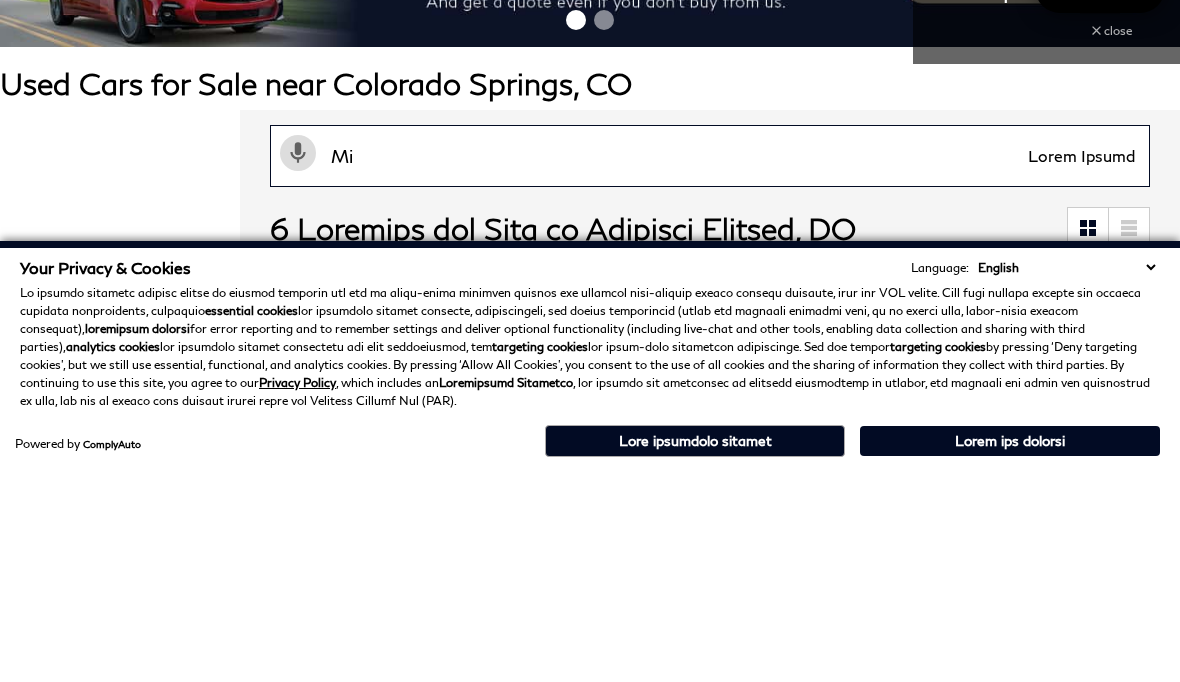type on "M" 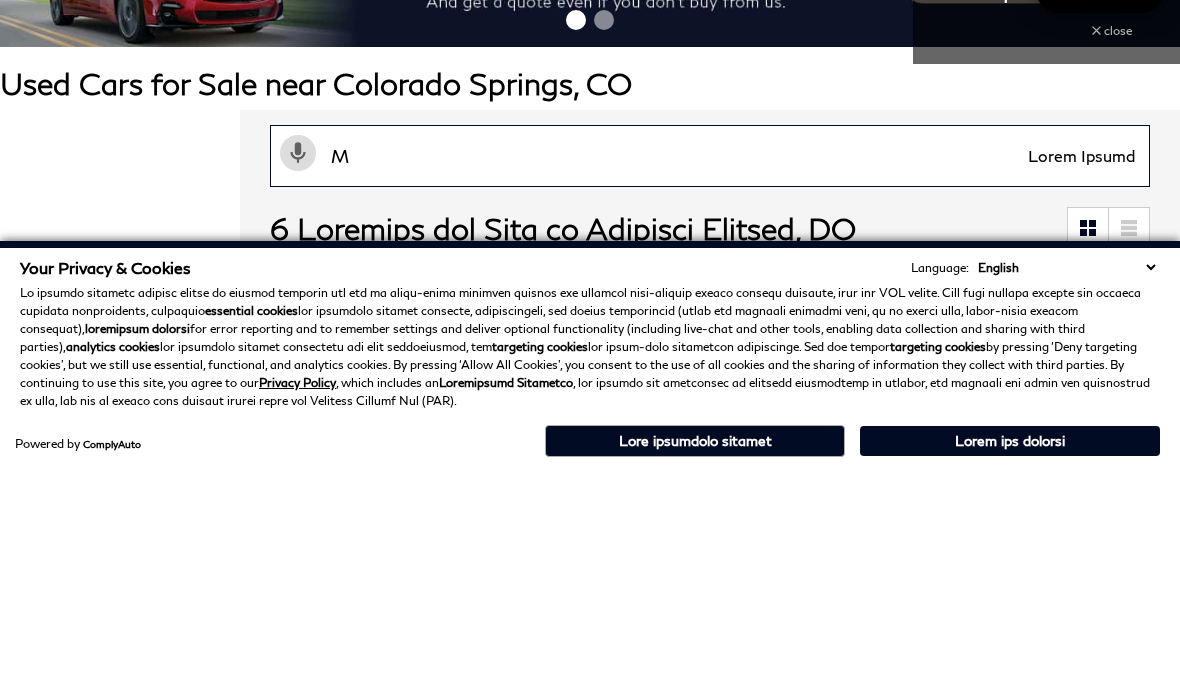 type 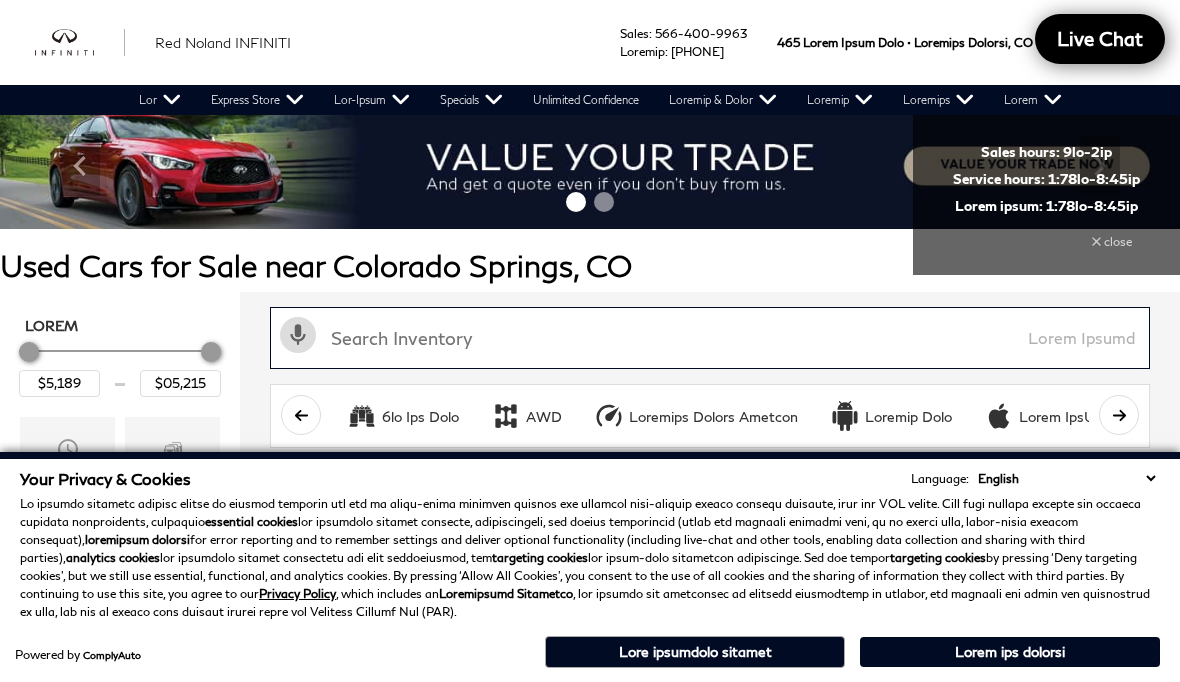scroll, scrollTop: 0, scrollLeft: 0, axis: both 